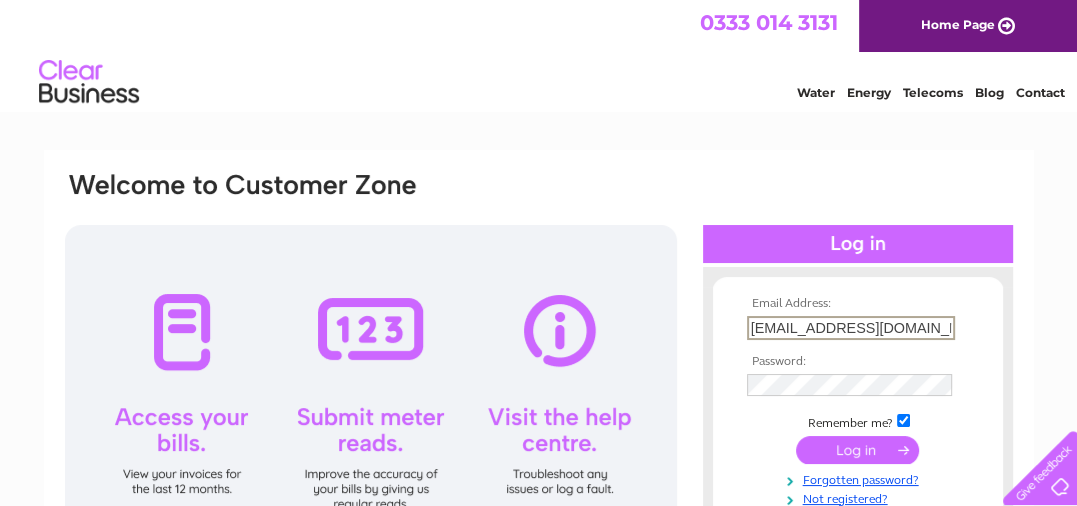 scroll, scrollTop: 0, scrollLeft: 0, axis: both 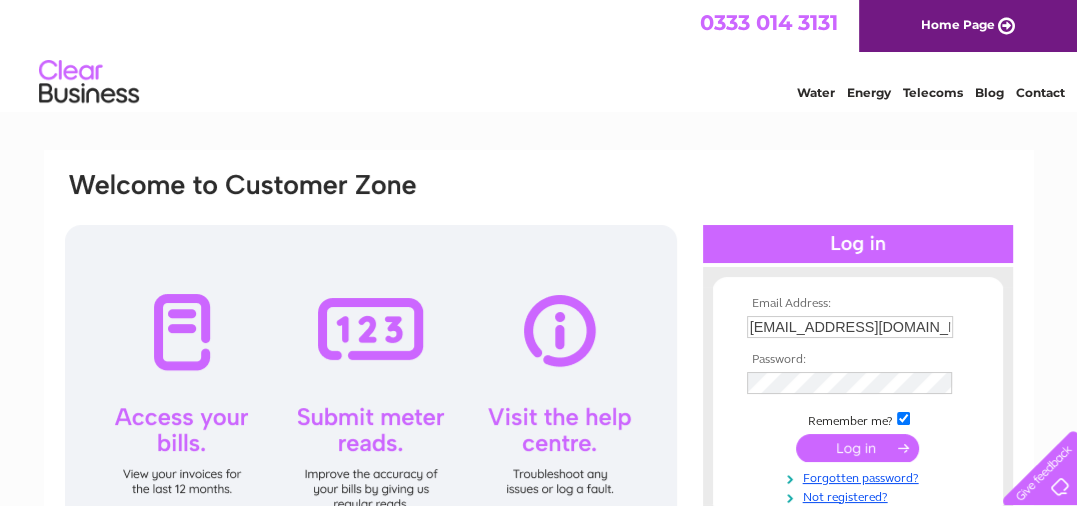 click on "Email Address:
[EMAIL_ADDRESS][DOMAIN_NAME]
Password:" at bounding box center (539, 430) 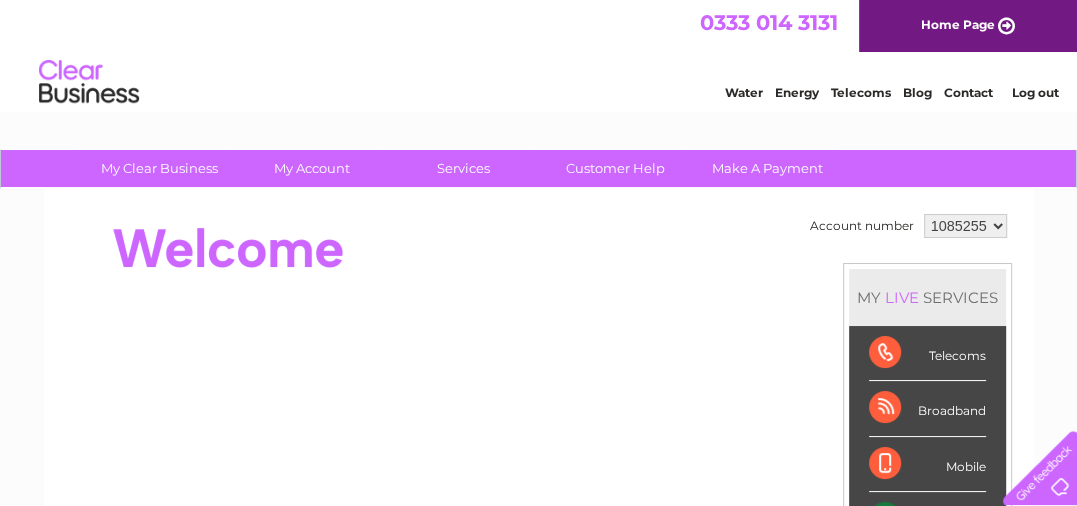 scroll, scrollTop: 0, scrollLeft: 0, axis: both 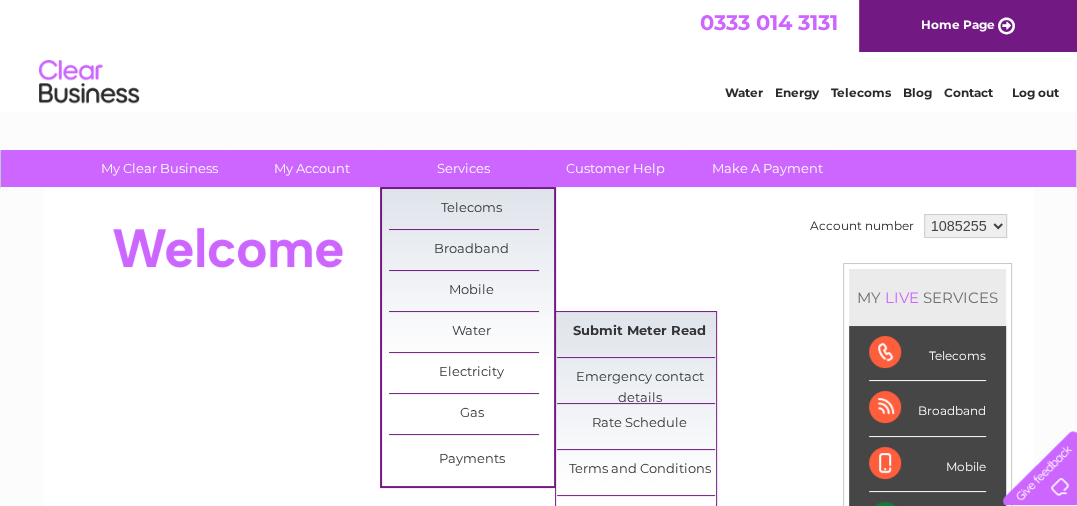 click on "Submit Meter Read" at bounding box center (639, 332) 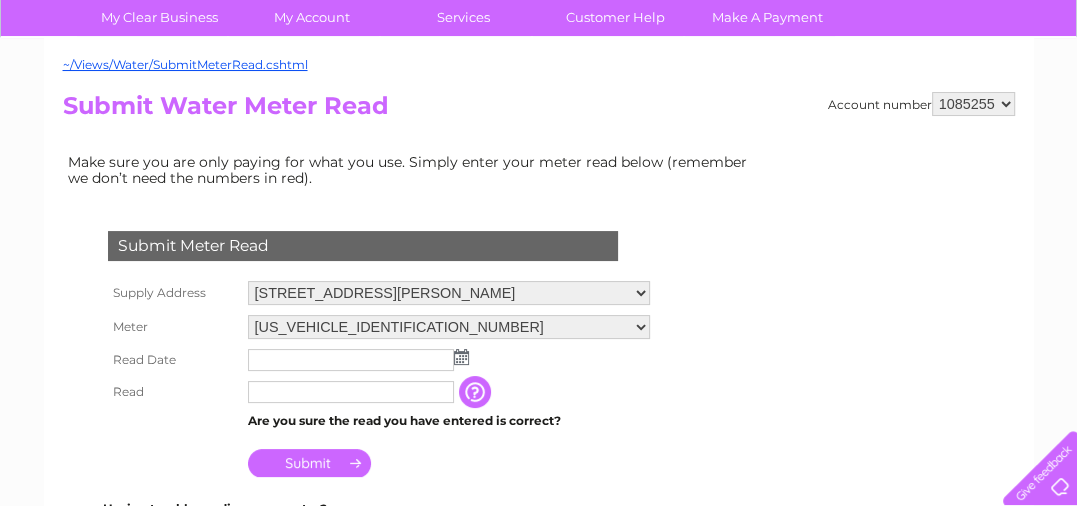 scroll, scrollTop: 202, scrollLeft: 0, axis: vertical 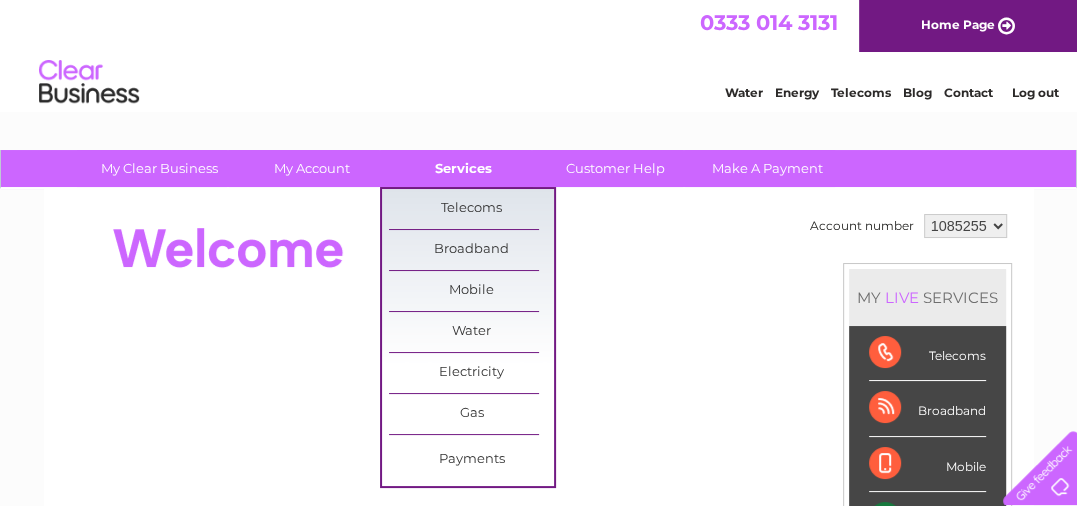 click on "Services" at bounding box center [463, 168] 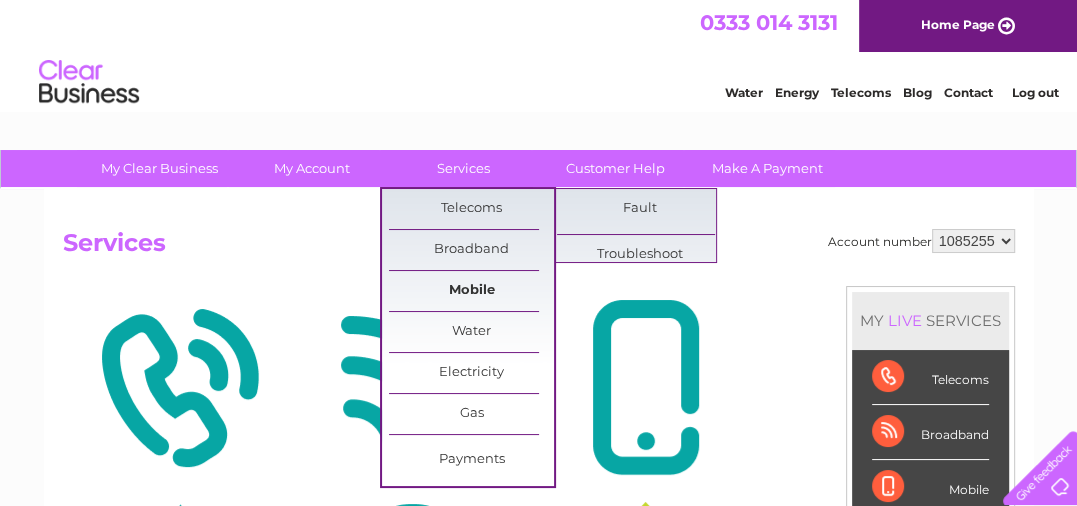 scroll, scrollTop: 0, scrollLeft: 0, axis: both 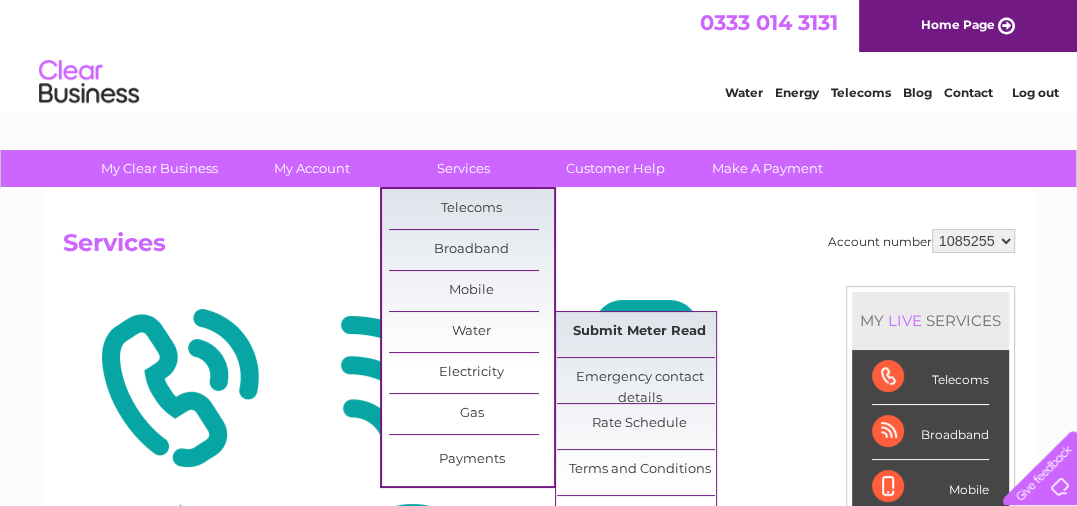 click on "Submit Meter Read" at bounding box center (639, 332) 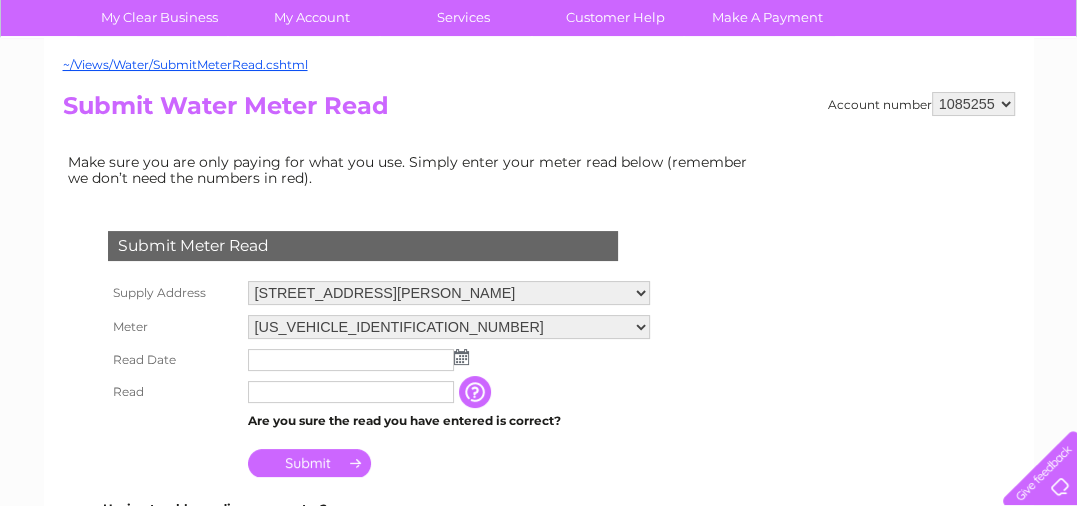 scroll, scrollTop: 202, scrollLeft: 0, axis: vertical 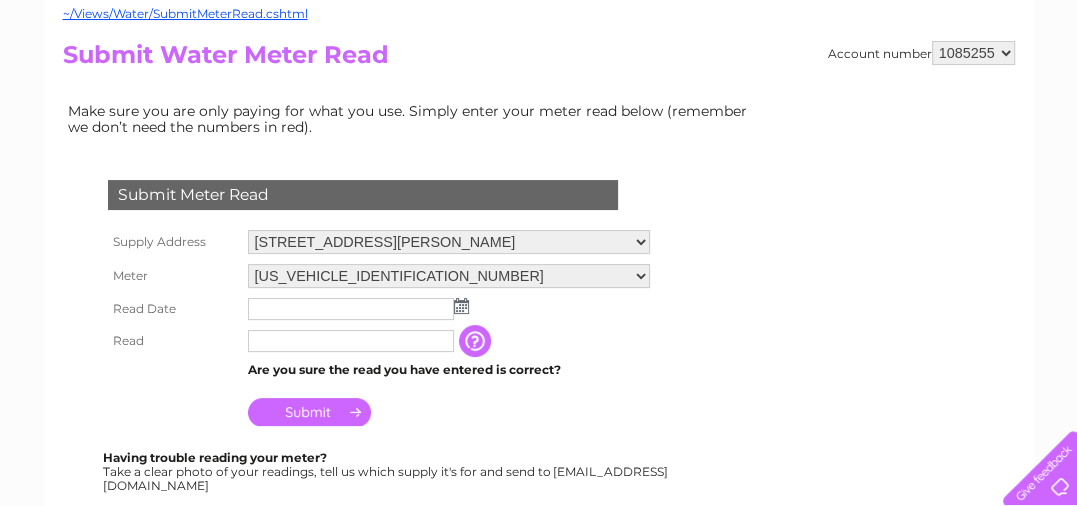 click at bounding box center [461, 306] 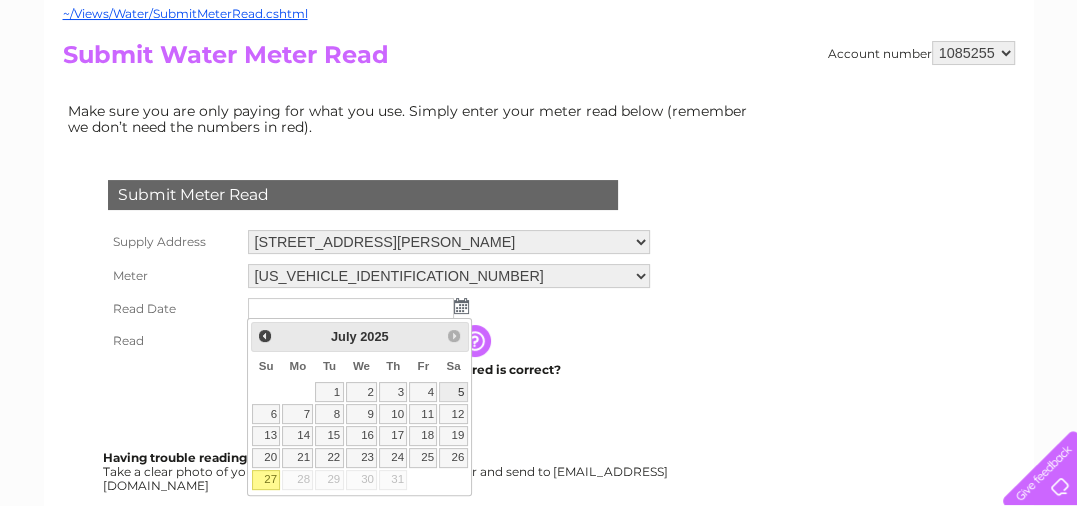 click on "5" at bounding box center (453, 392) 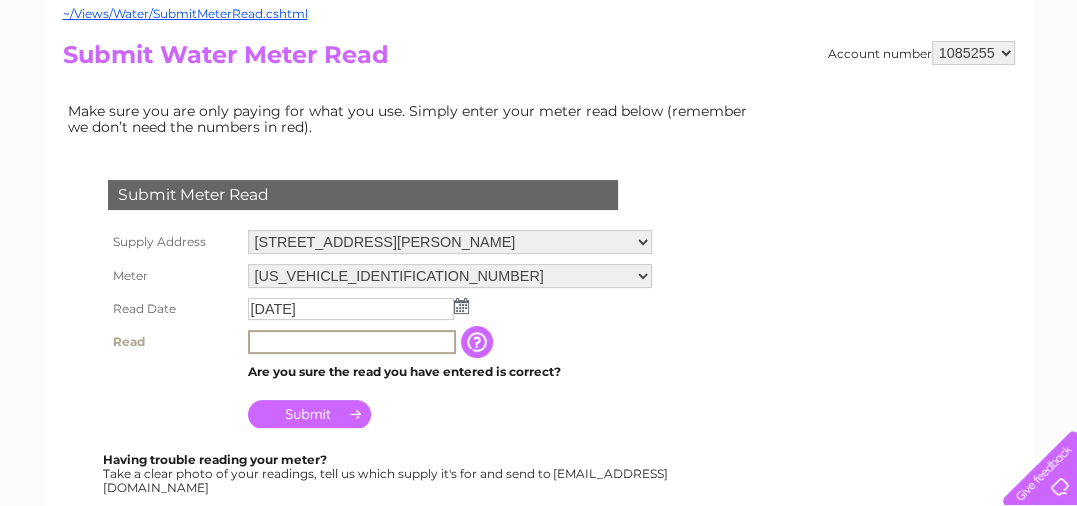 click at bounding box center (352, 342) 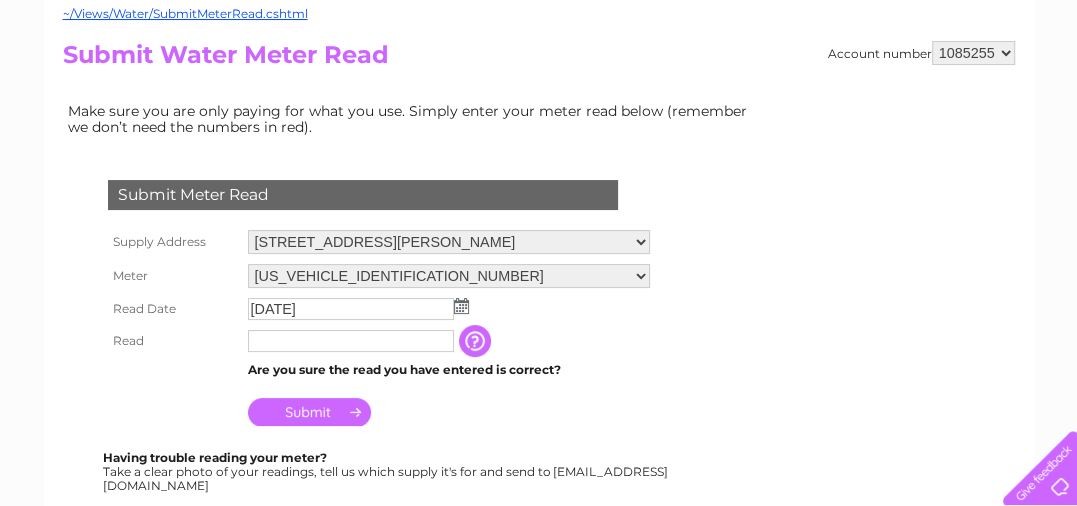 click on "Submit Meter Read
Supply Address
Perrins Centre, High Street, Alness, Ross Shire, IV17 0UE
Meter
06ELSTER23T084736
Read Date
2025/07/05
Read
Submit Yes No" at bounding box center [413, 457] 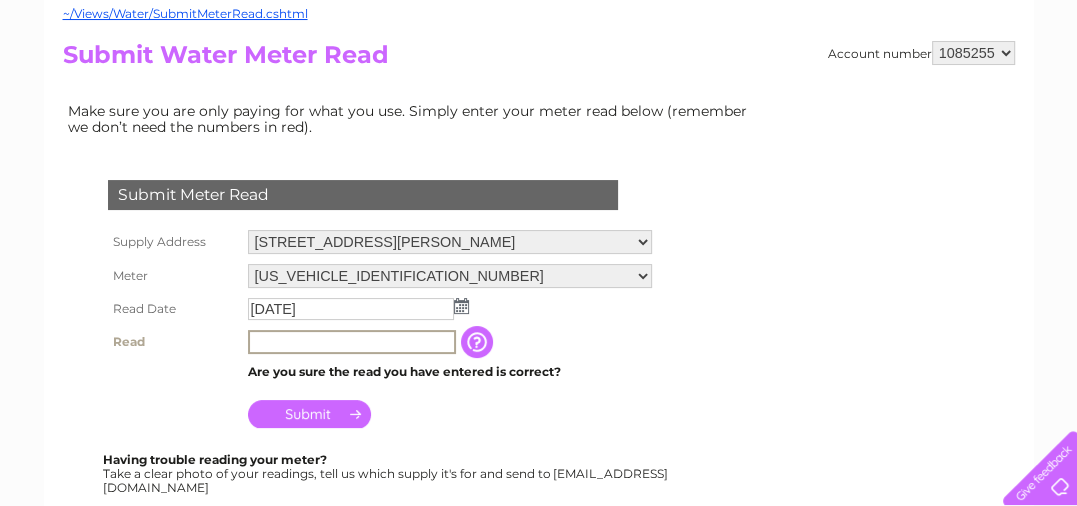 click at bounding box center (352, 342) 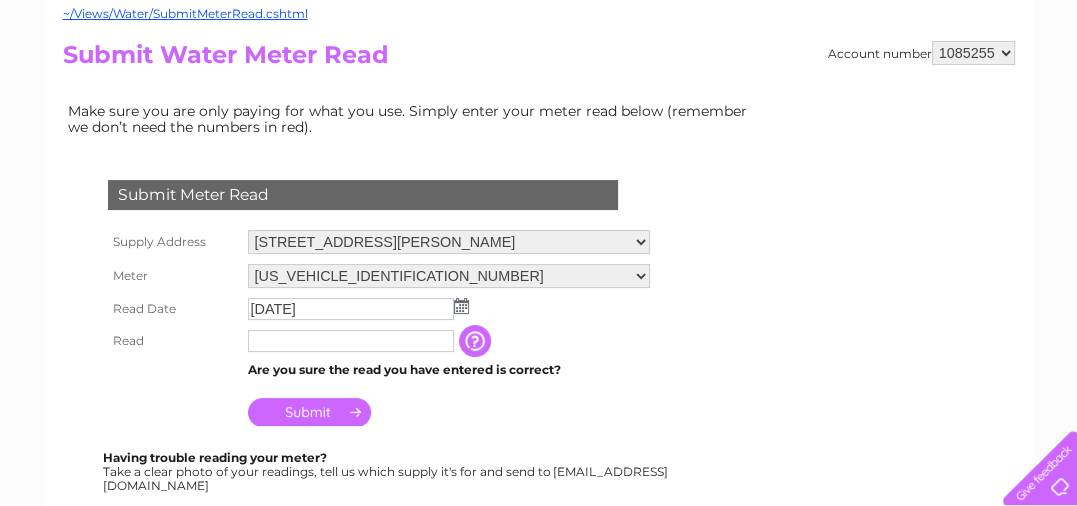 click on "Submit" at bounding box center (449, 407) 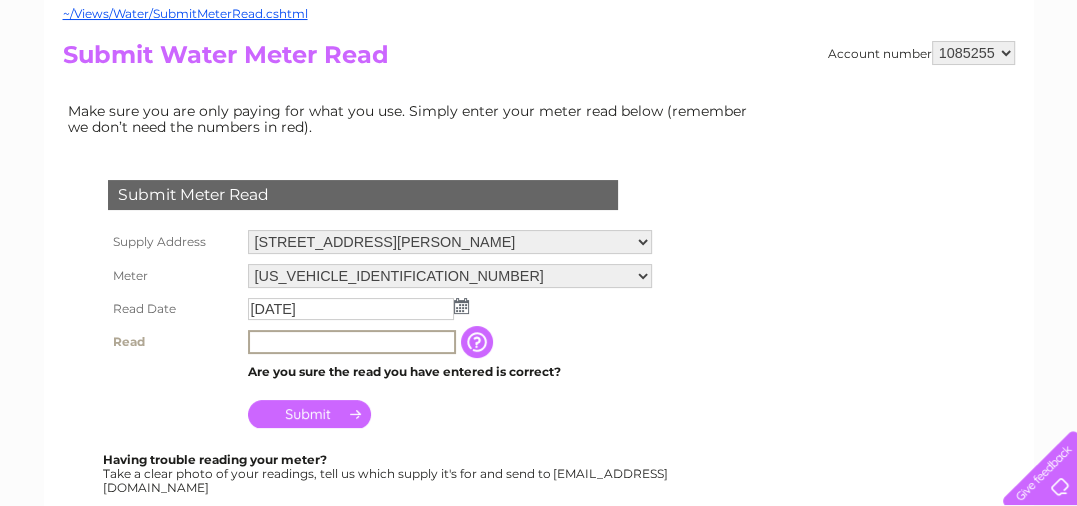 click at bounding box center [352, 342] 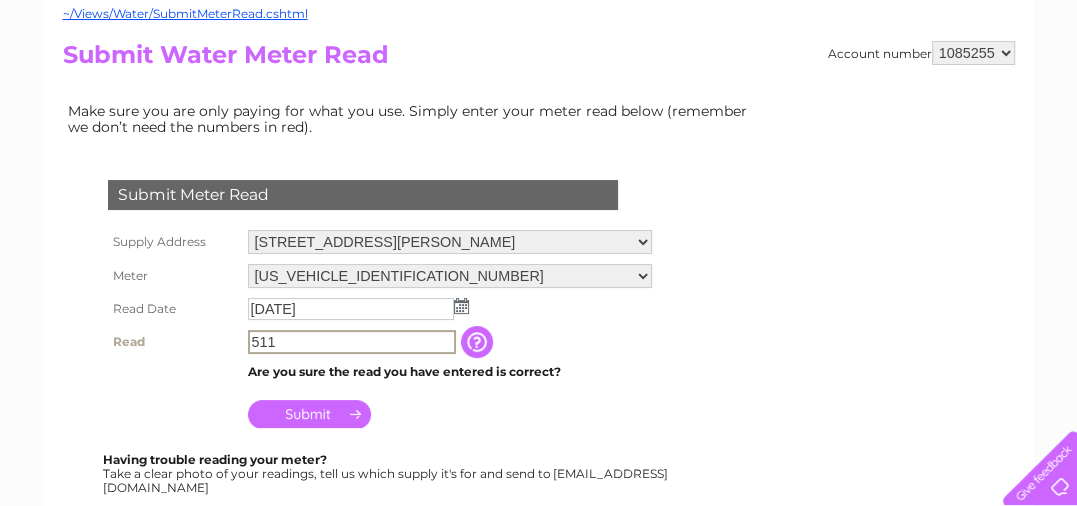 type on "511" 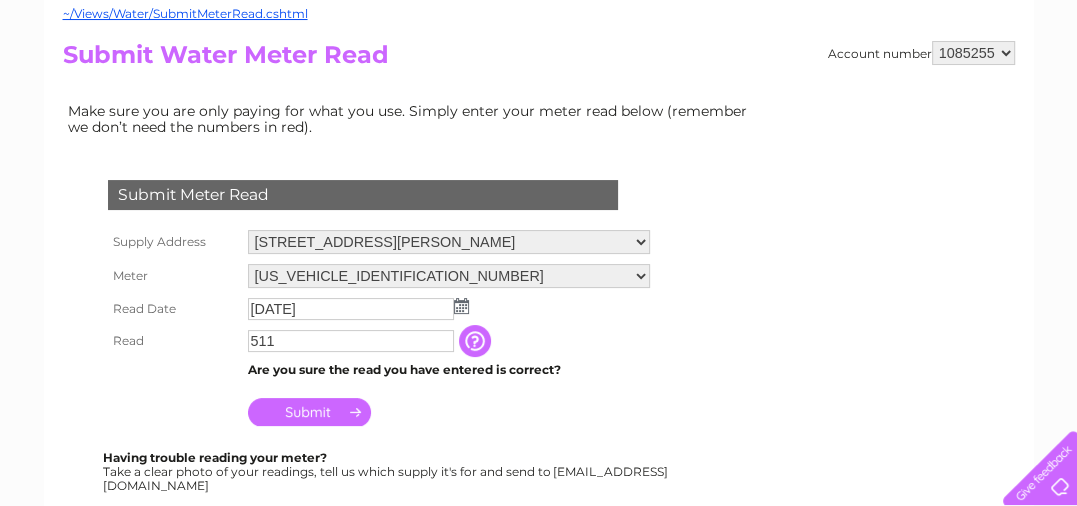 click on "Submit" at bounding box center (449, 407) 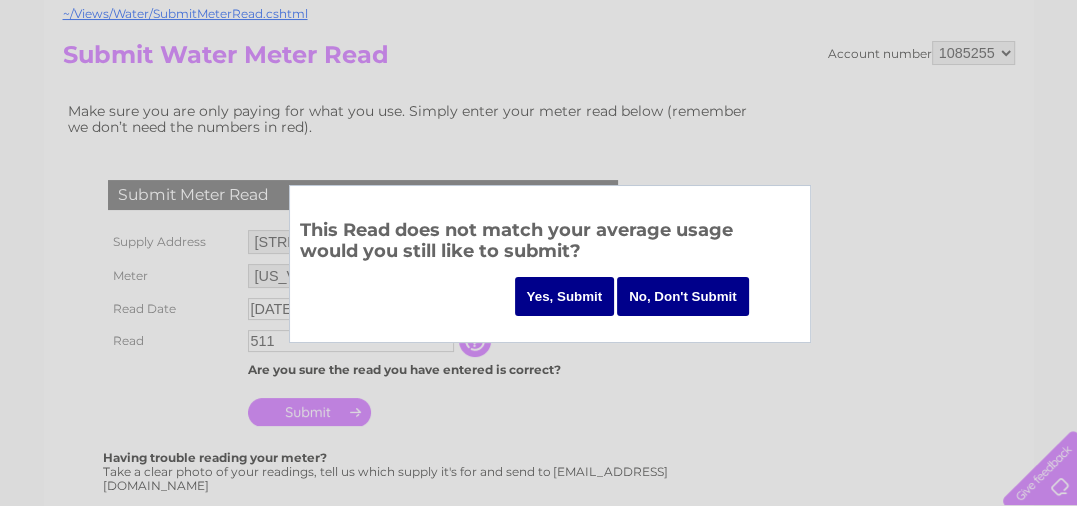 click on "Yes, Submit" at bounding box center (565, 296) 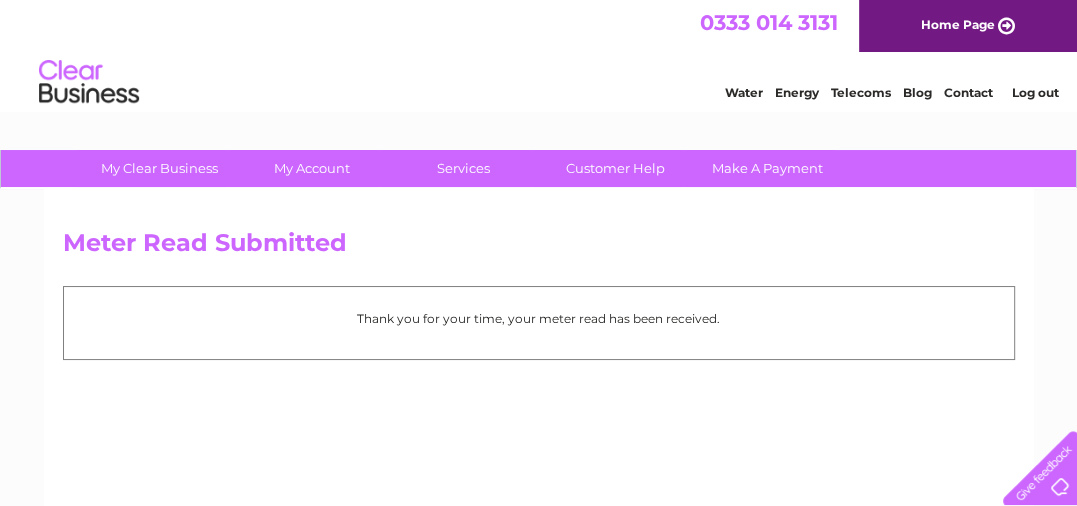 scroll, scrollTop: 0, scrollLeft: 0, axis: both 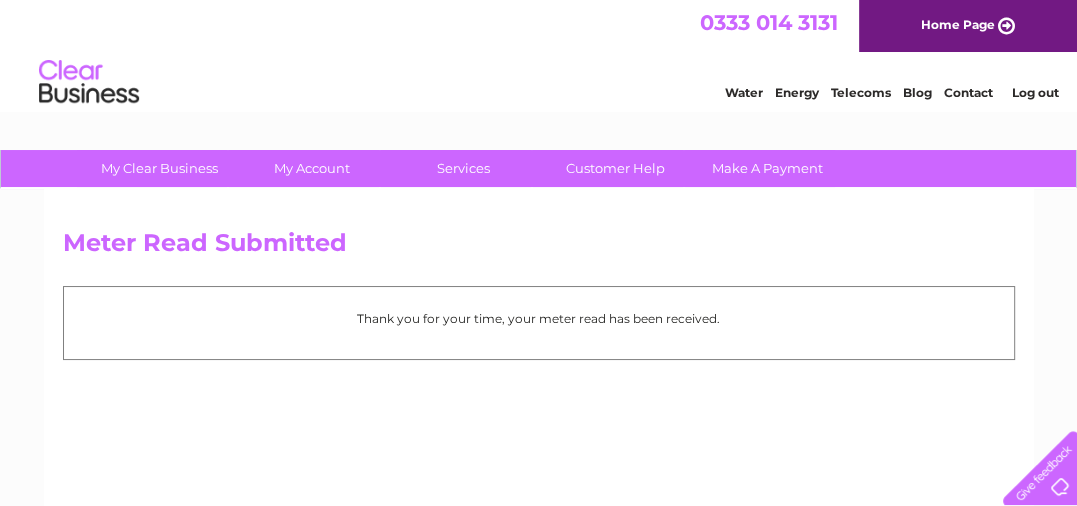 click on "Log out" at bounding box center (1034, 92) 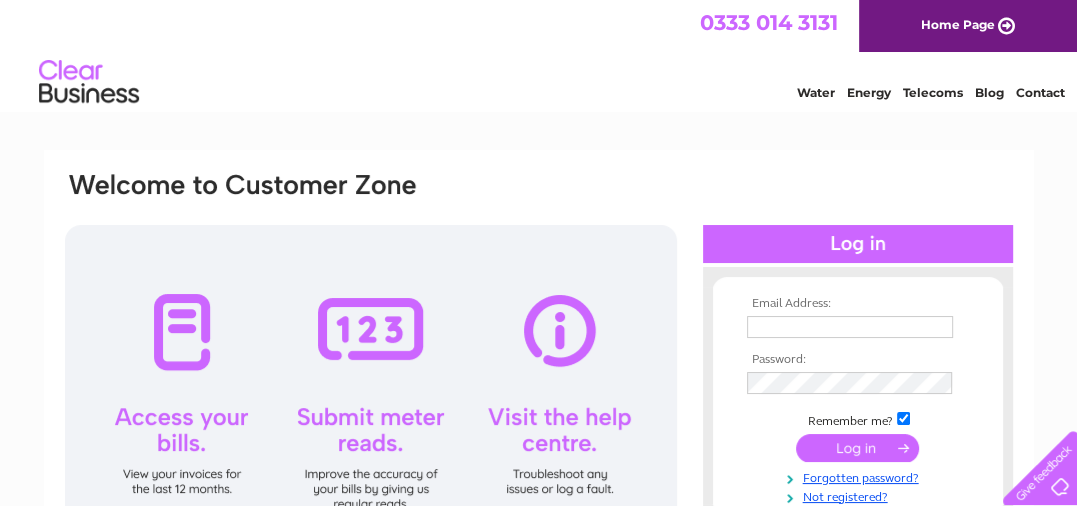 scroll, scrollTop: 0, scrollLeft: 0, axis: both 